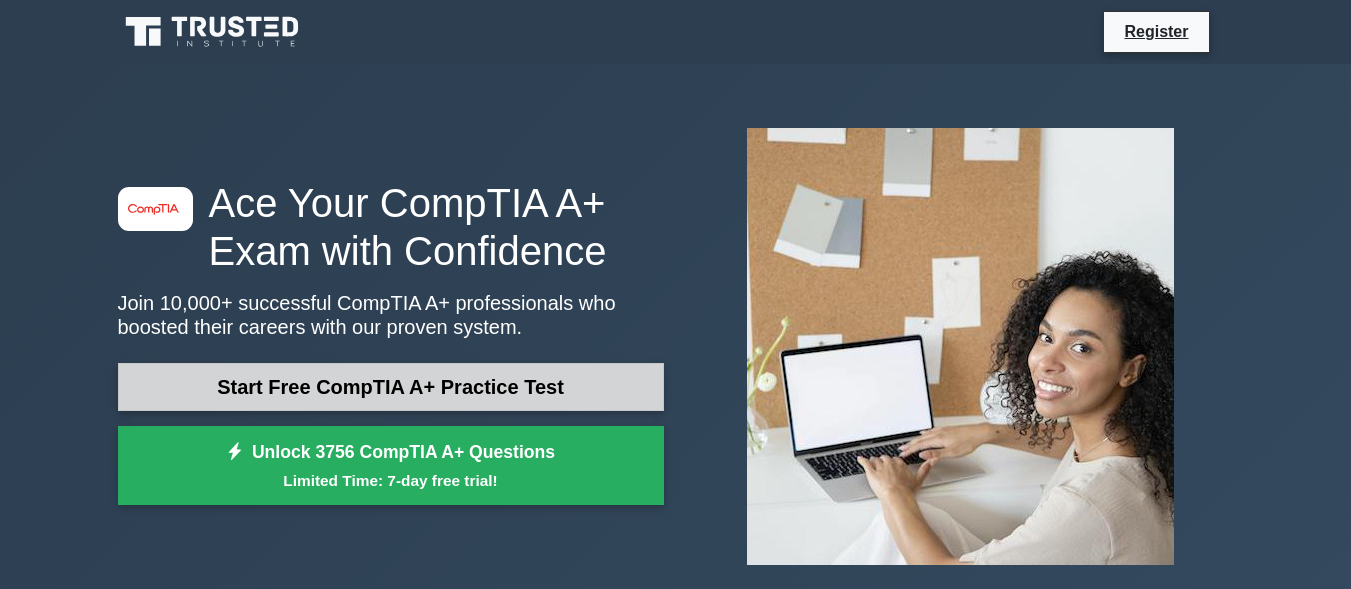 scroll, scrollTop: 0, scrollLeft: 0, axis: both 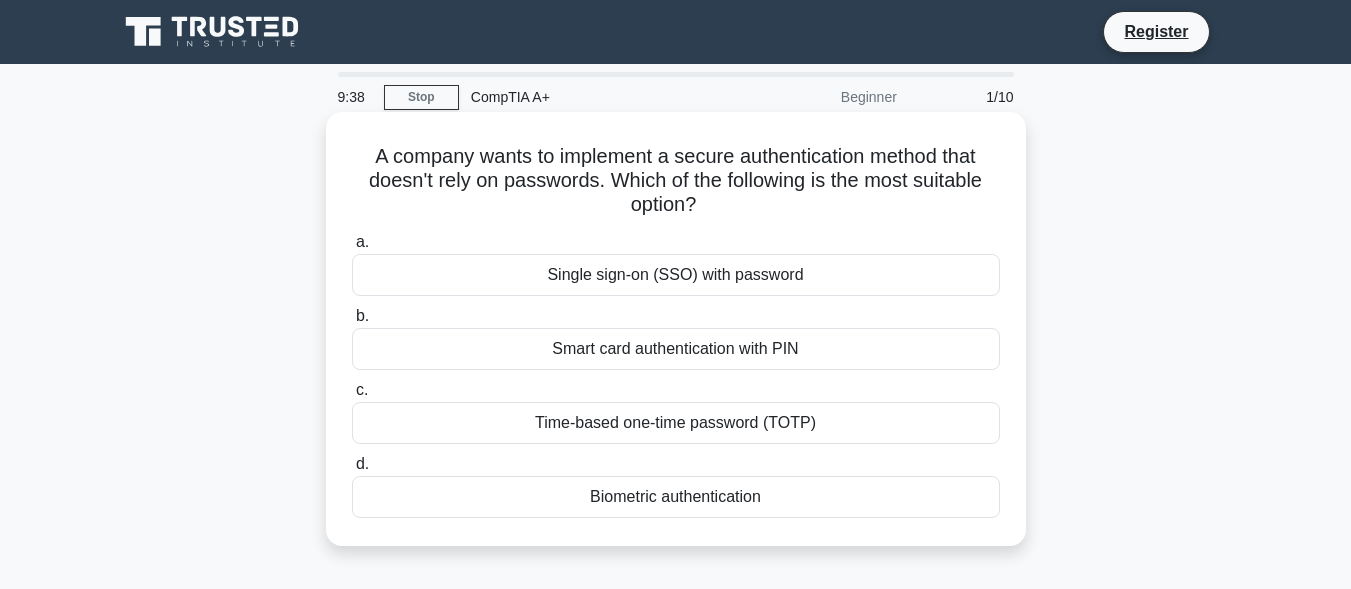 click on "Biometric authentication" at bounding box center (676, 497) 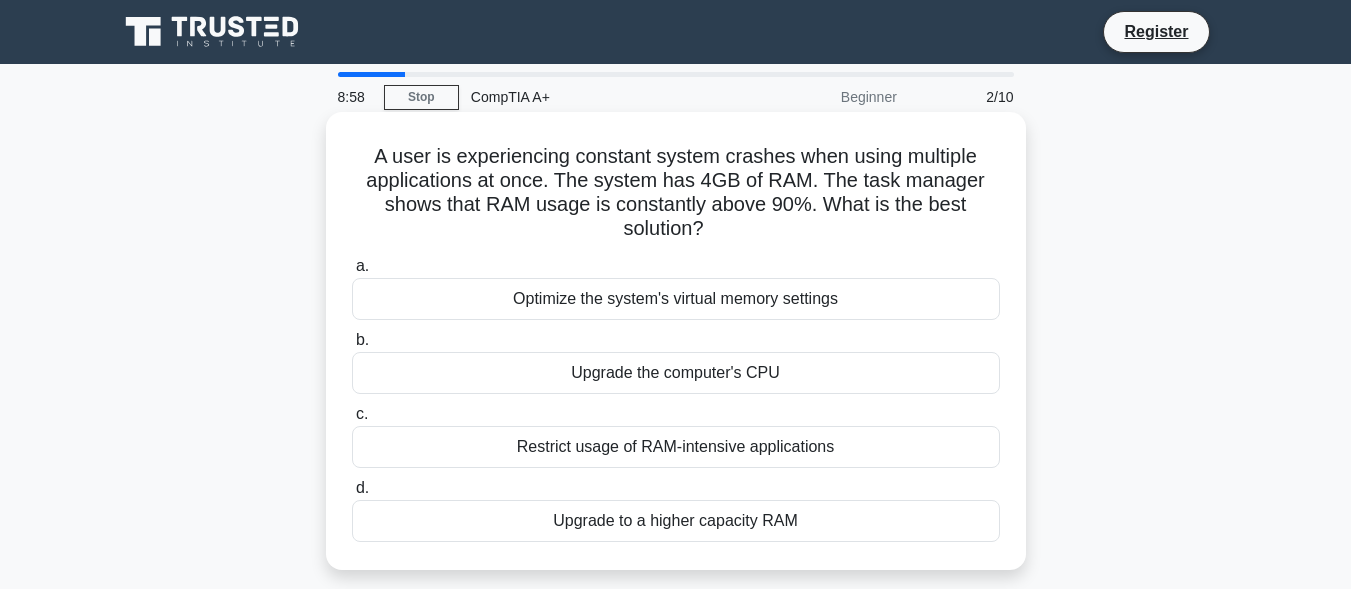 click on "Upgrade the computer's CPU" at bounding box center (676, 373) 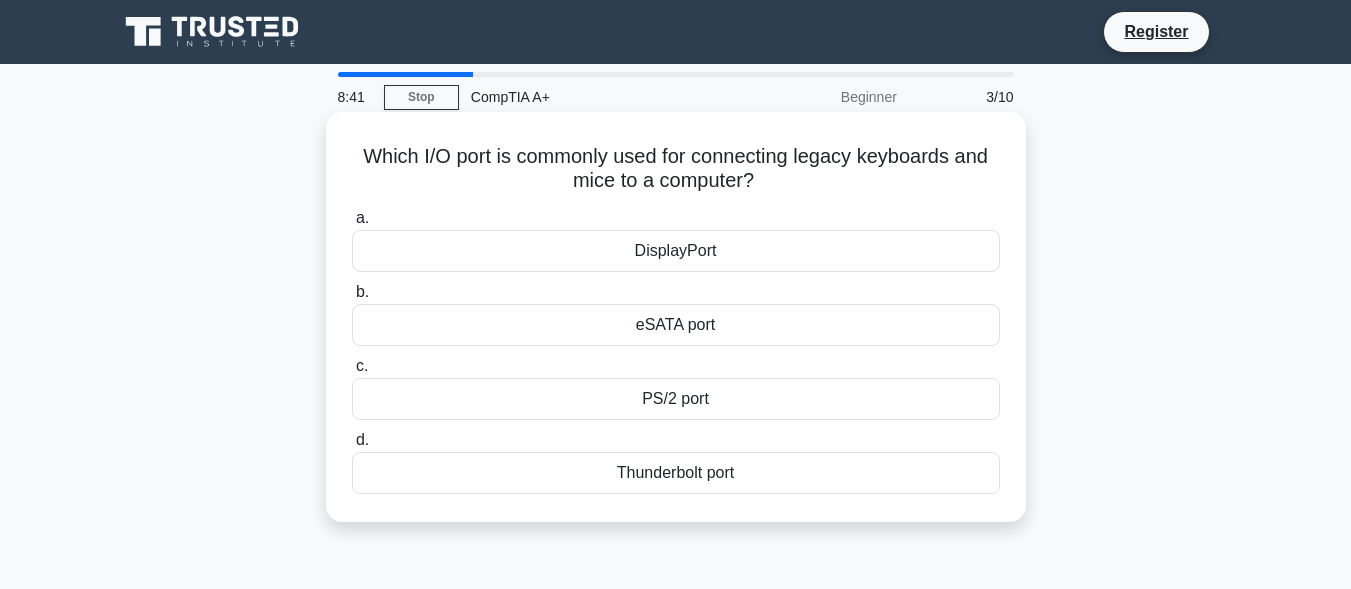 click on "PS/2 port" at bounding box center [676, 399] 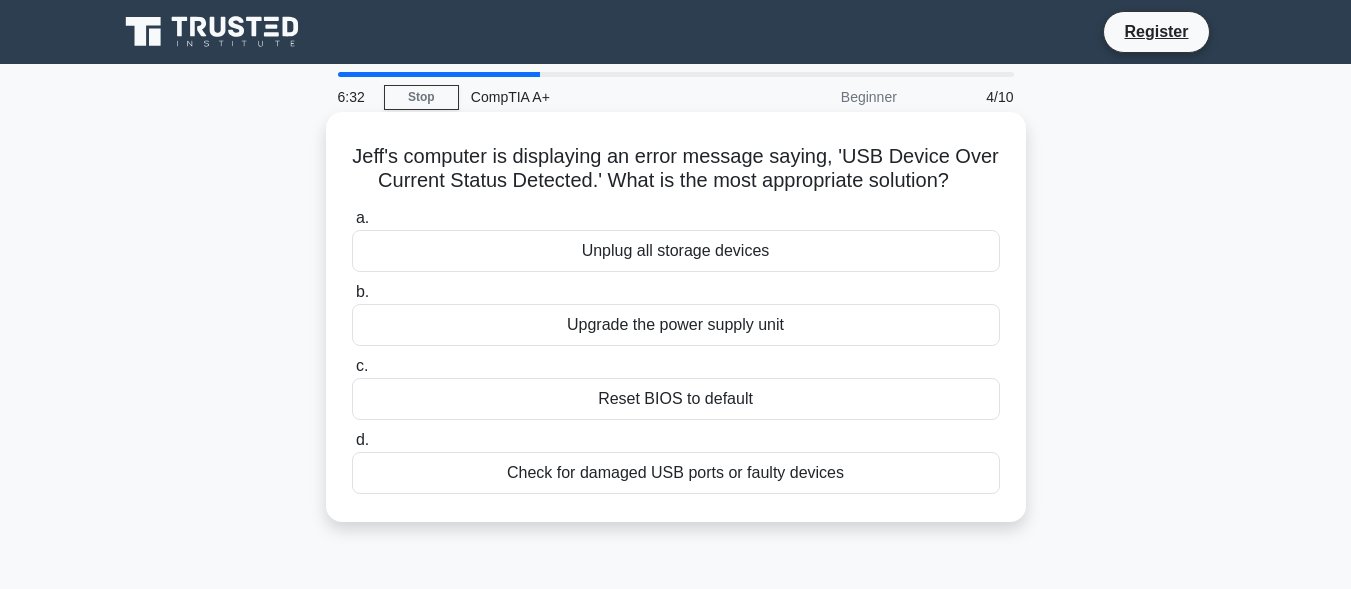 click on "Check for damaged USB ports or faulty devices" at bounding box center [676, 473] 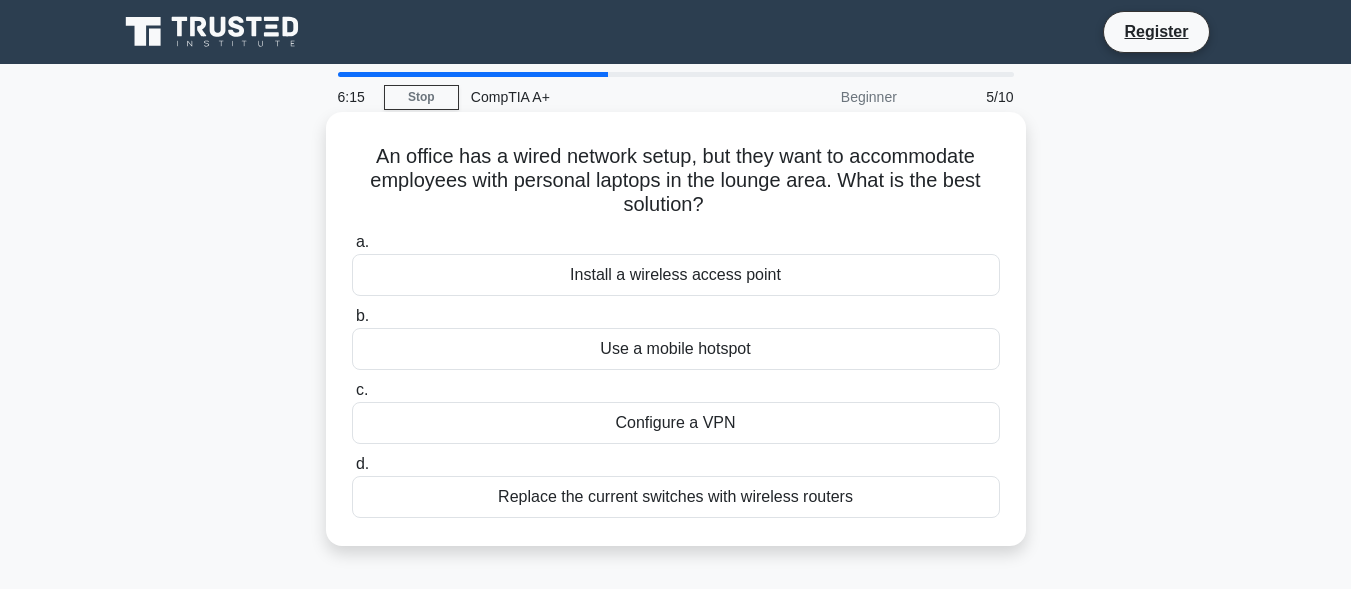 click on "Install a wireless access point" at bounding box center (676, 275) 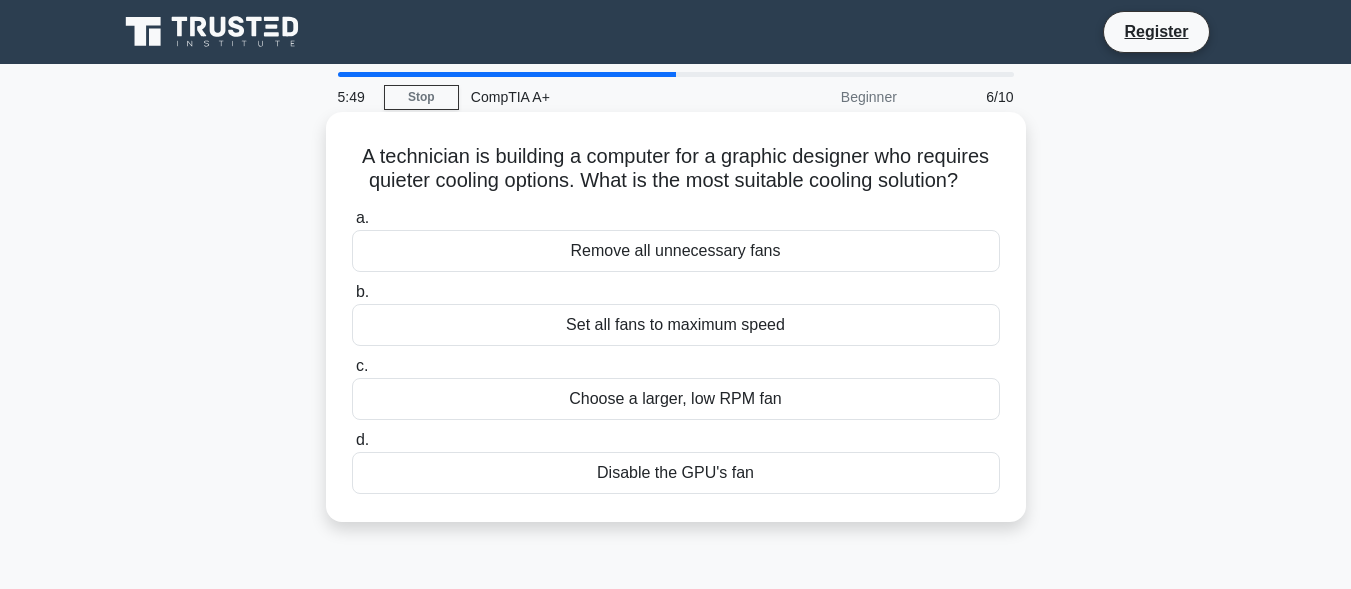 click on "Remove all unnecessary fans" at bounding box center [676, 251] 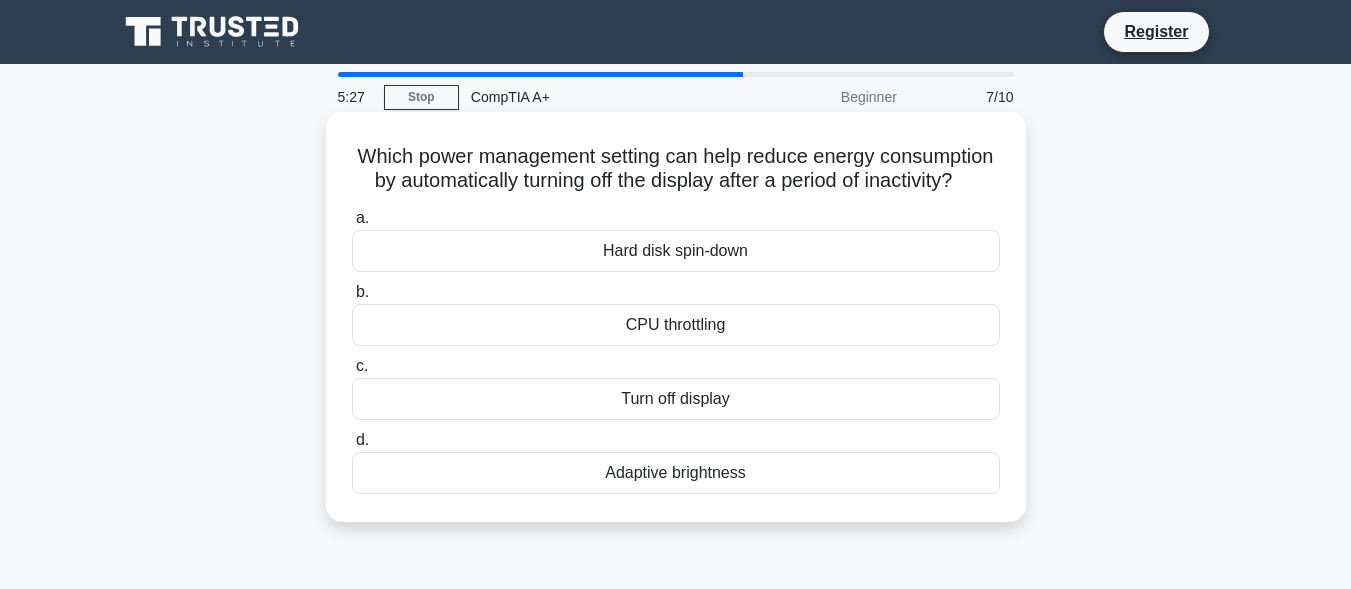 click on "Turn off display" at bounding box center [676, 399] 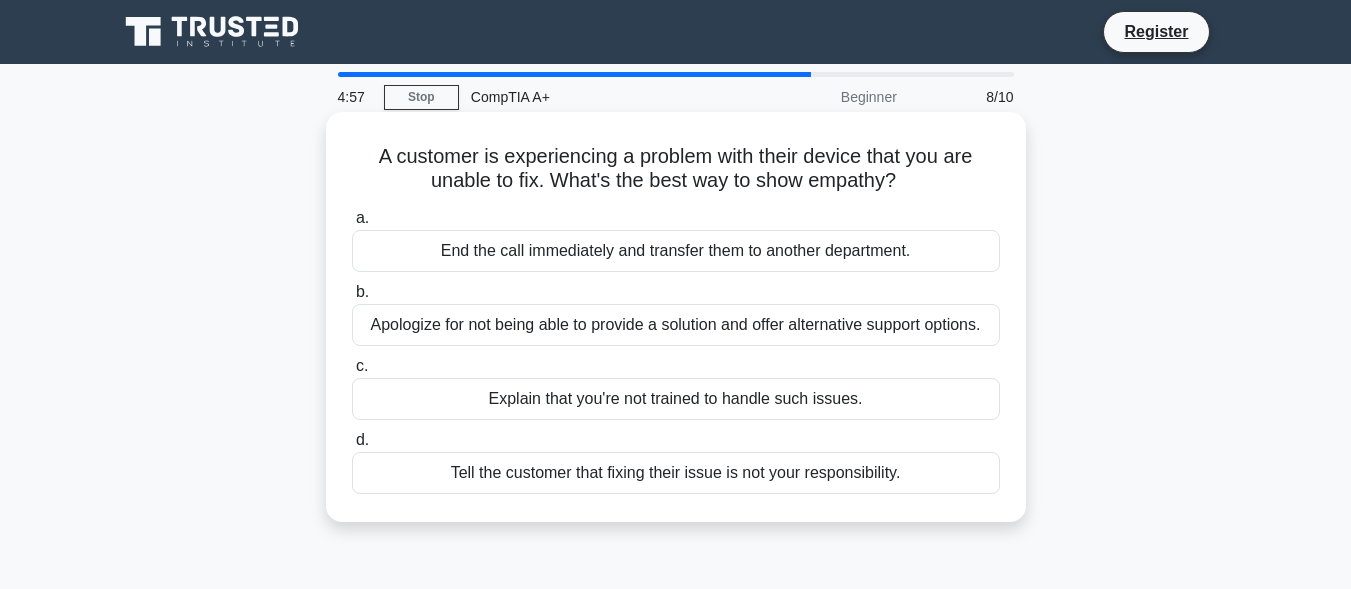 click on "Apologize for not being able to provide a solution and offer alternative support options." at bounding box center (676, 325) 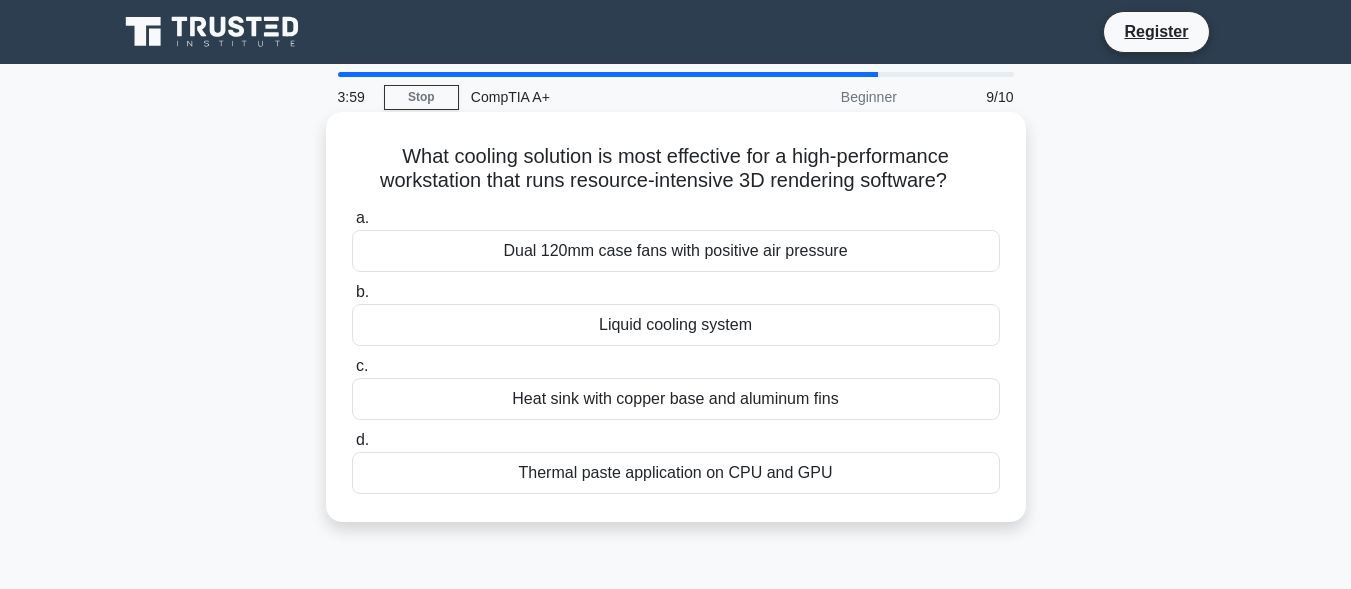click on "Liquid cooling system" at bounding box center [676, 325] 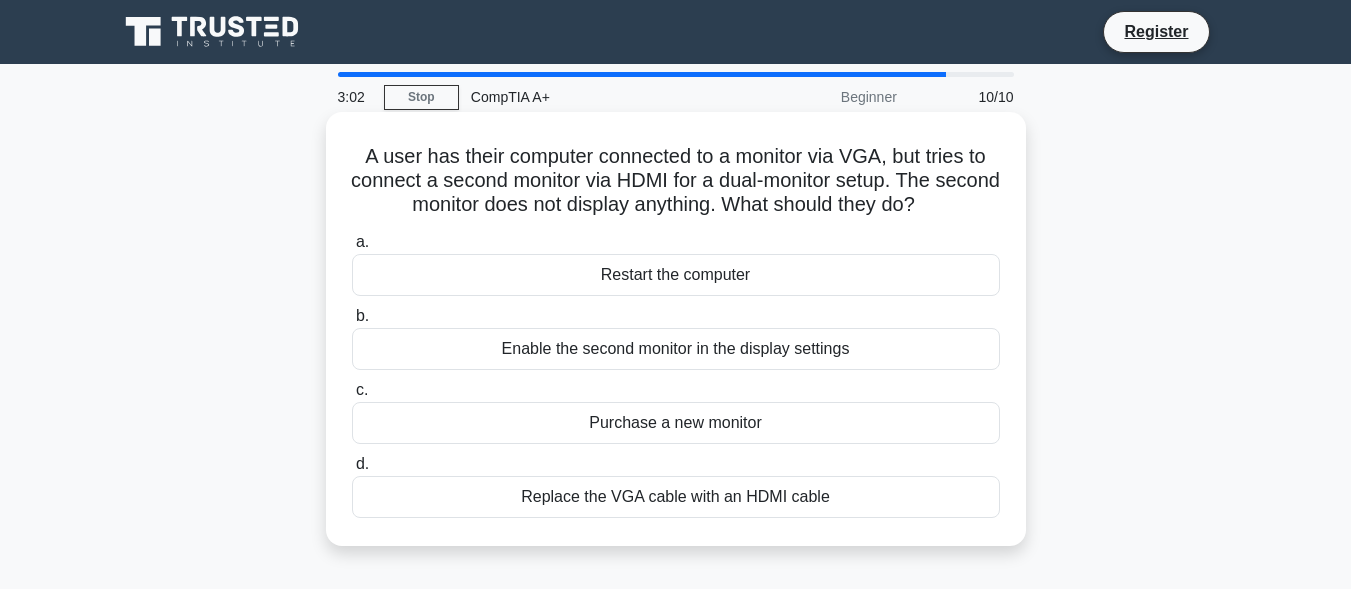 click on "Enable the second monitor in the display settings" at bounding box center (676, 349) 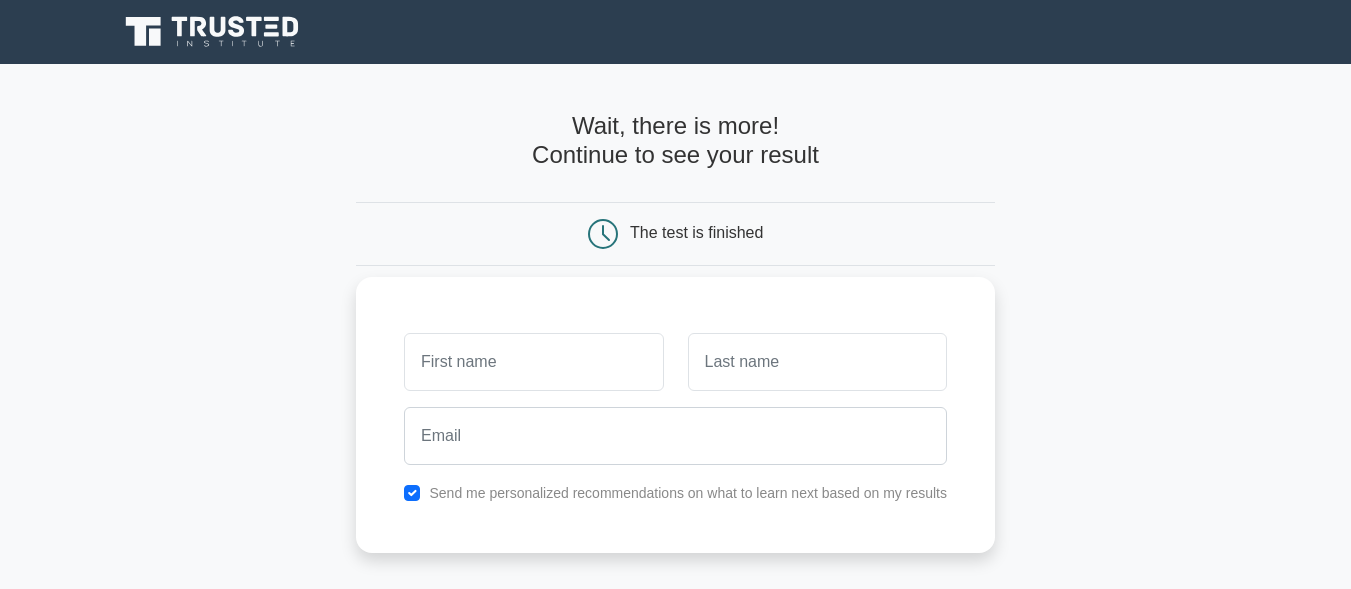 scroll, scrollTop: 0, scrollLeft: 0, axis: both 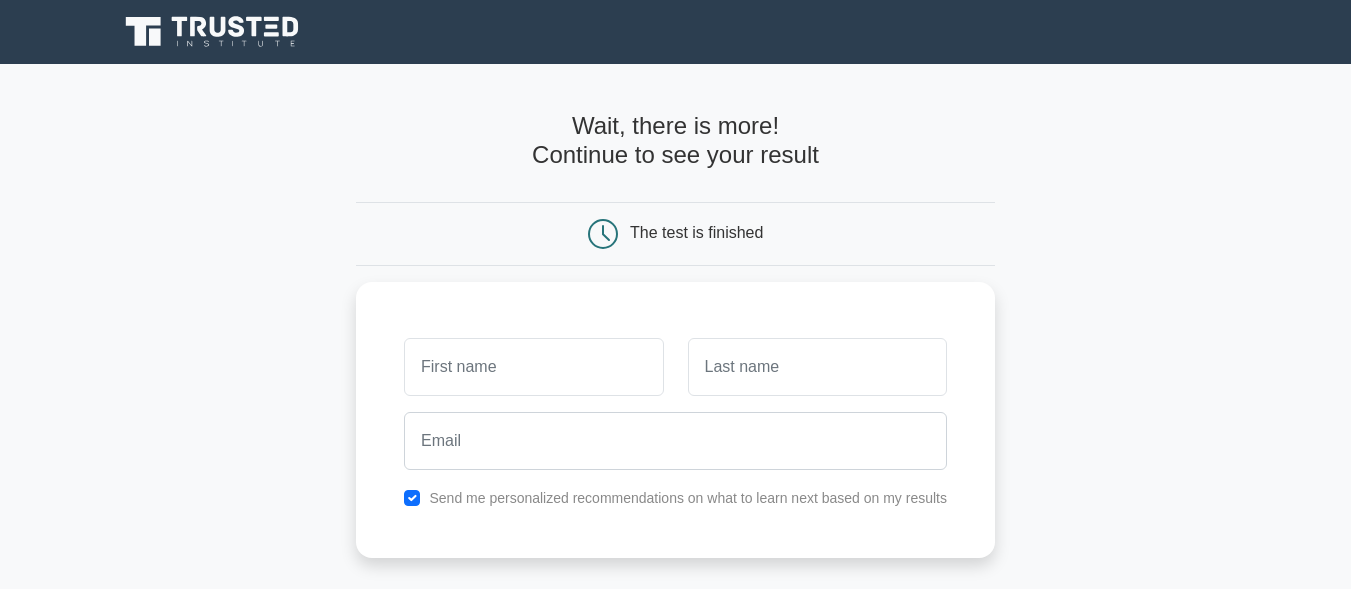 drag, startPoint x: 1084, startPoint y: 294, endPoint x: 1077, endPoint y: 412, distance: 118.20744 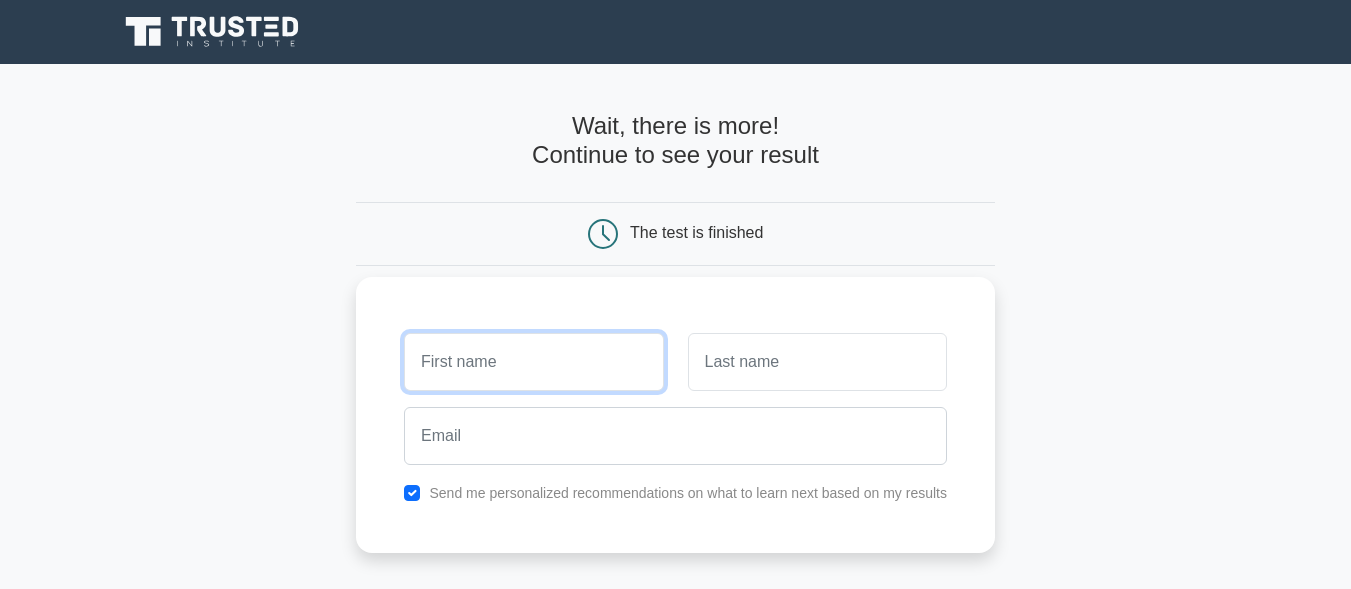 click at bounding box center (533, 362) 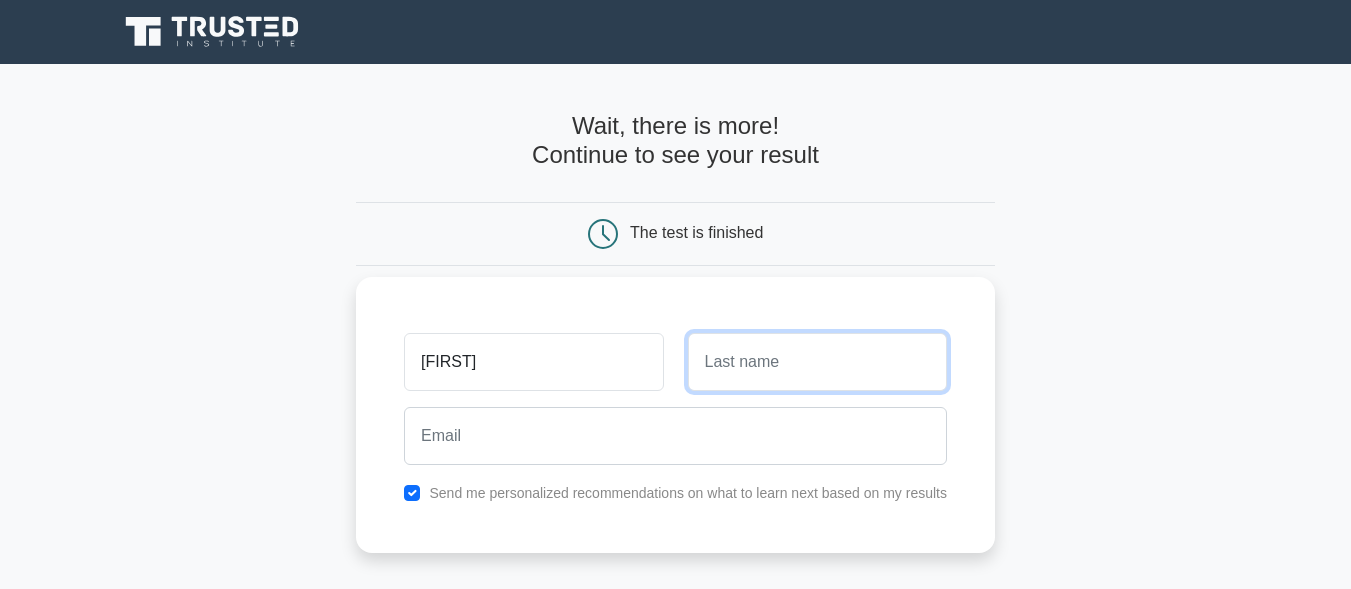 click at bounding box center (817, 362) 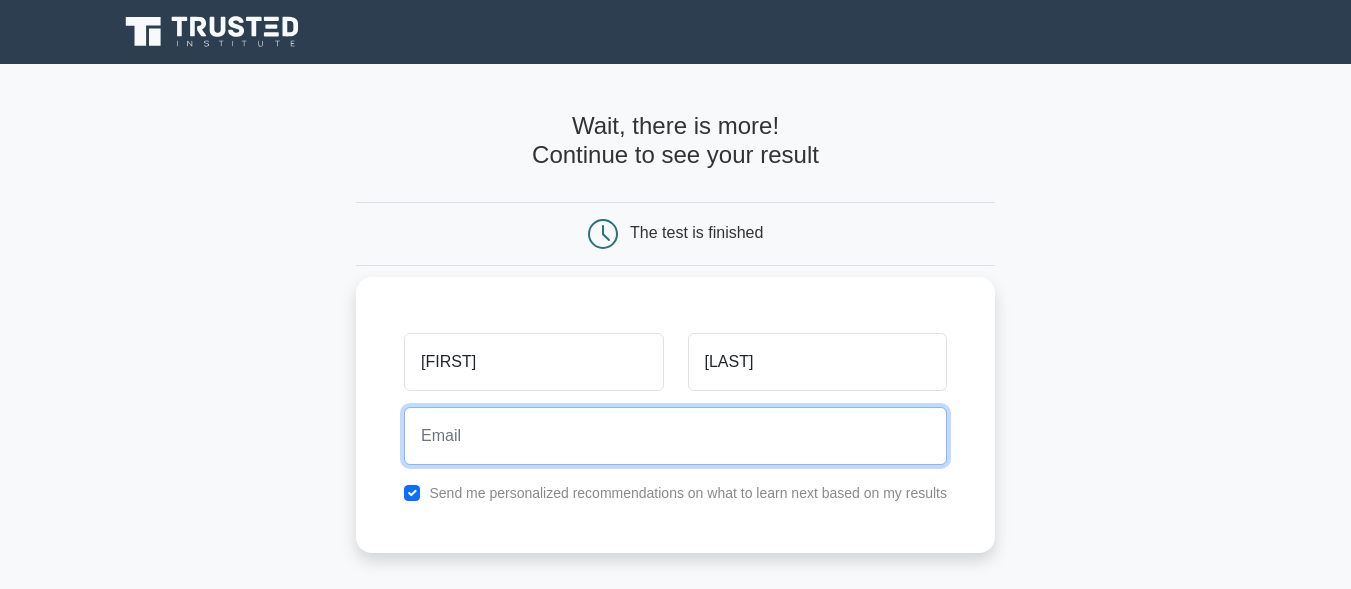 click at bounding box center [675, 436] 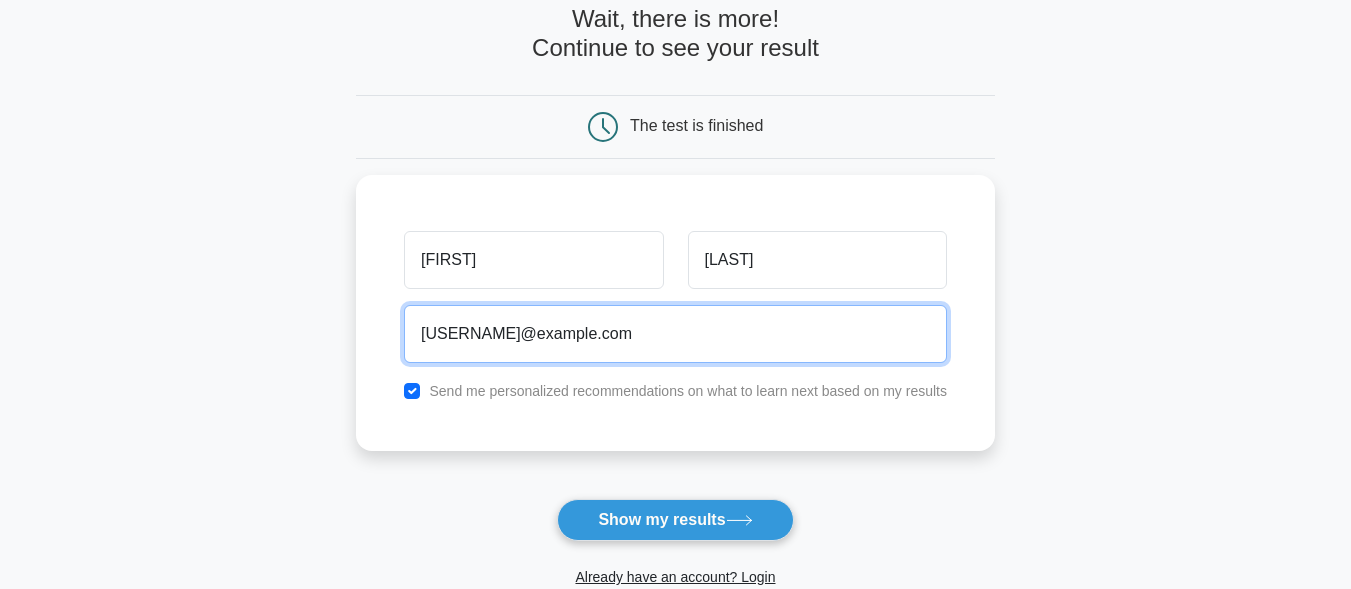 scroll, scrollTop: 124, scrollLeft: 0, axis: vertical 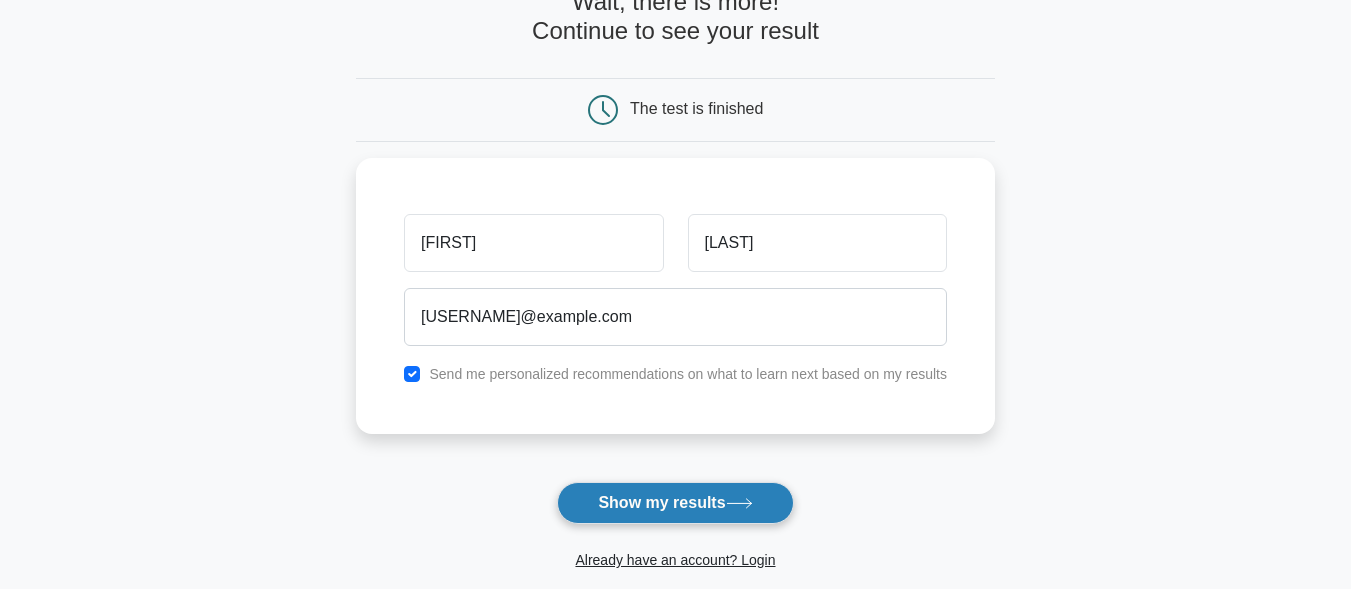 click on "Show my results" at bounding box center [675, 503] 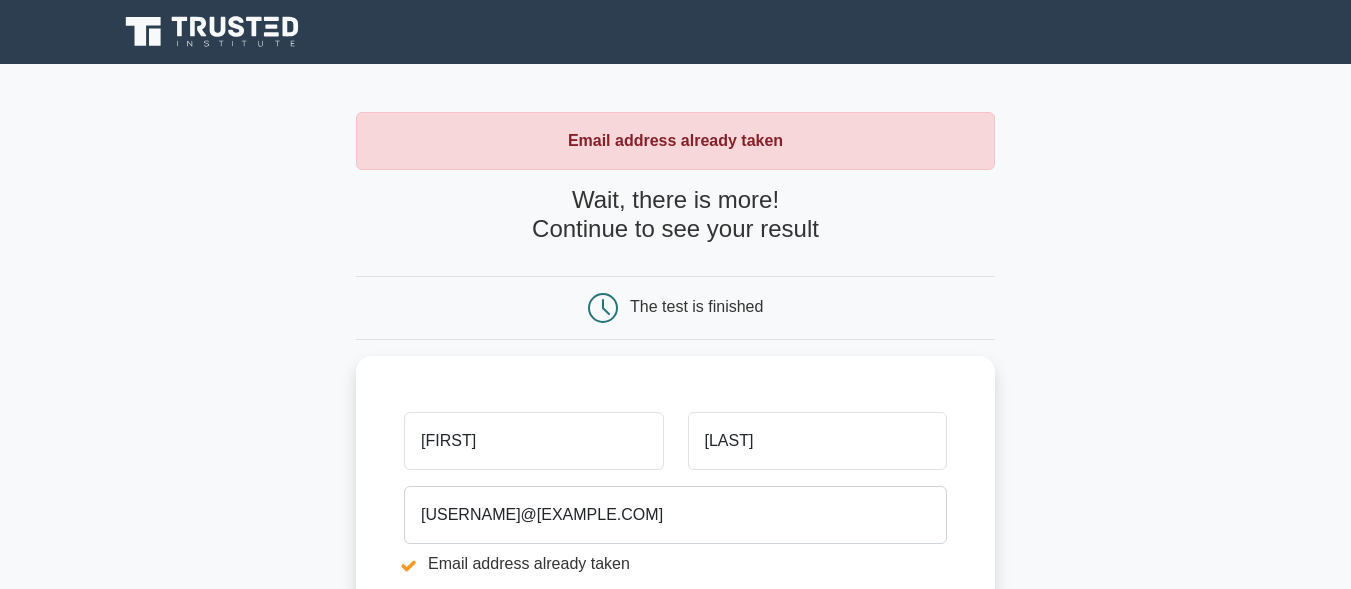 scroll, scrollTop: 0, scrollLeft: 0, axis: both 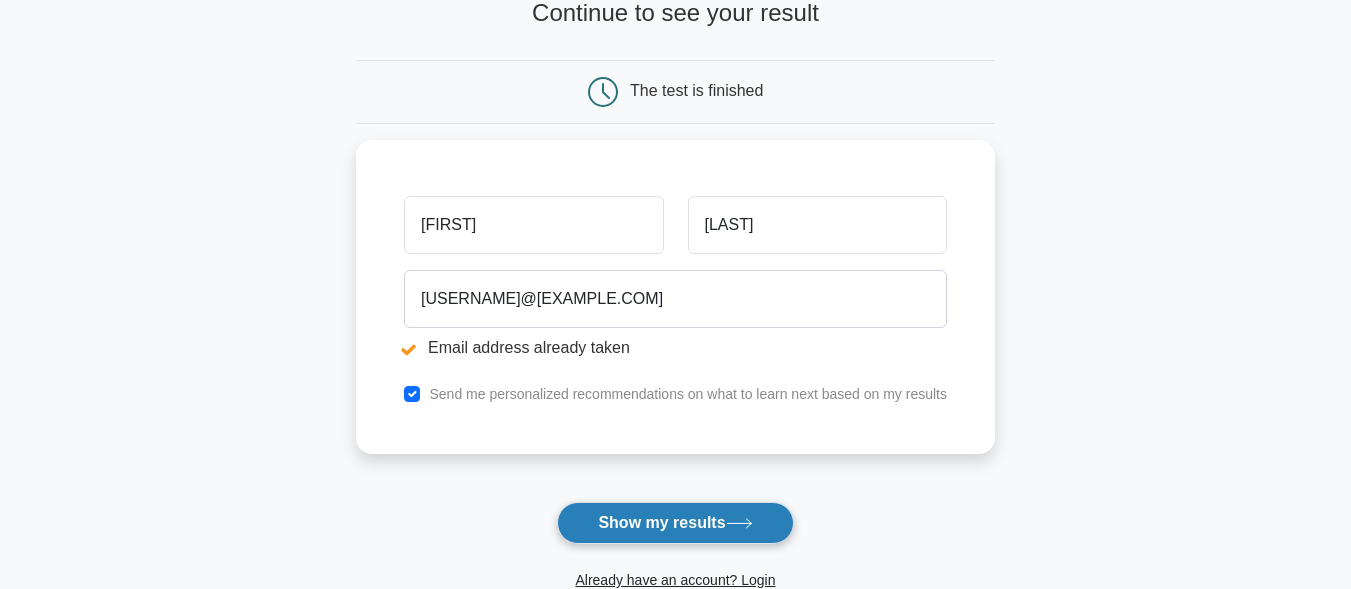 click on "Show my results" at bounding box center [675, 523] 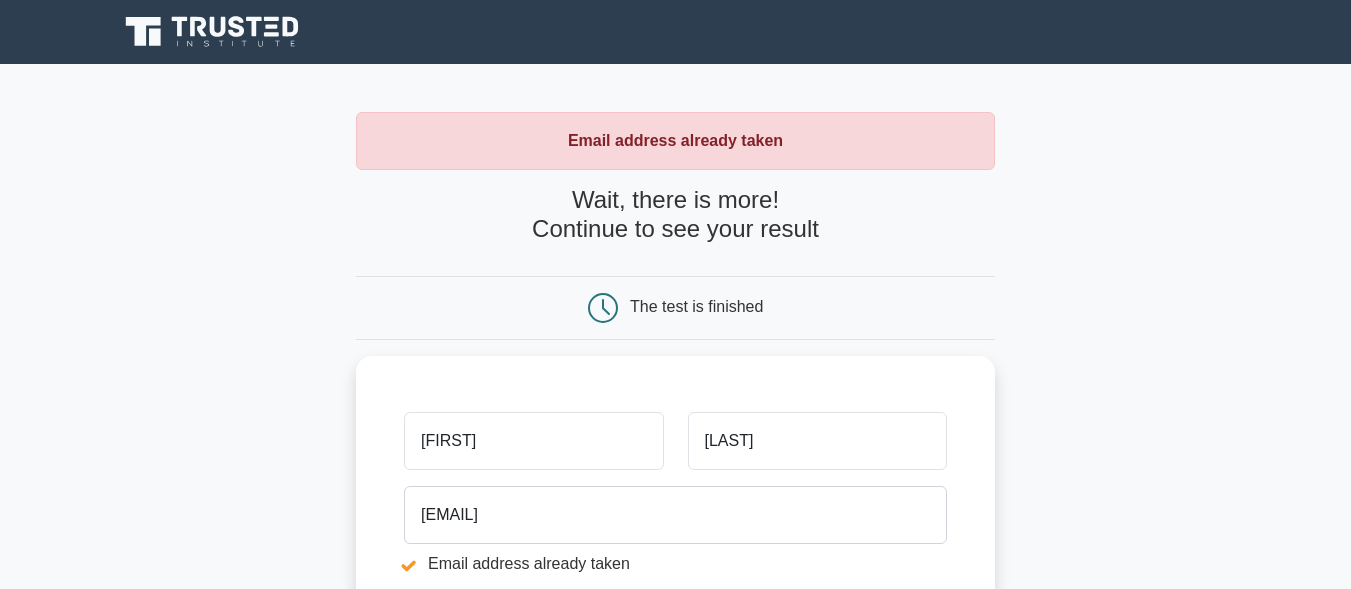 scroll, scrollTop: 0, scrollLeft: 0, axis: both 